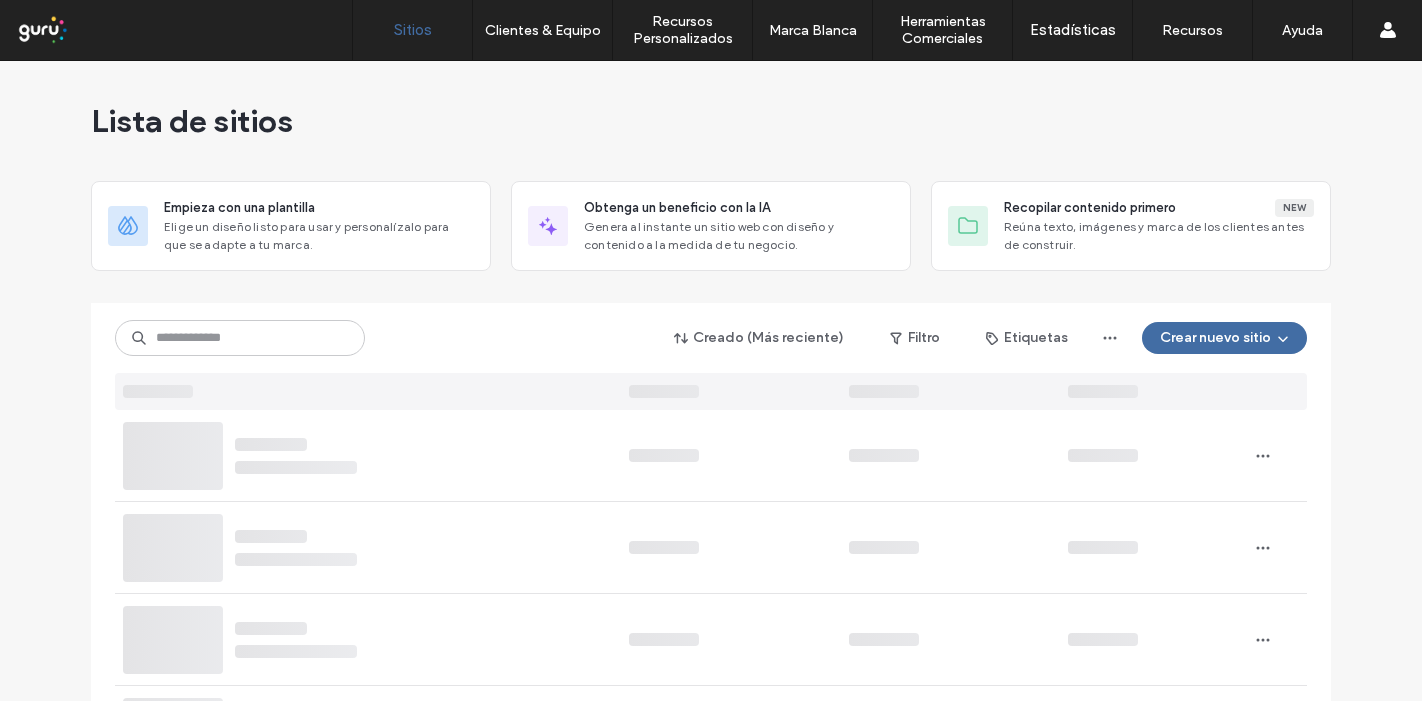 scroll, scrollTop: 0, scrollLeft: 0, axis: both 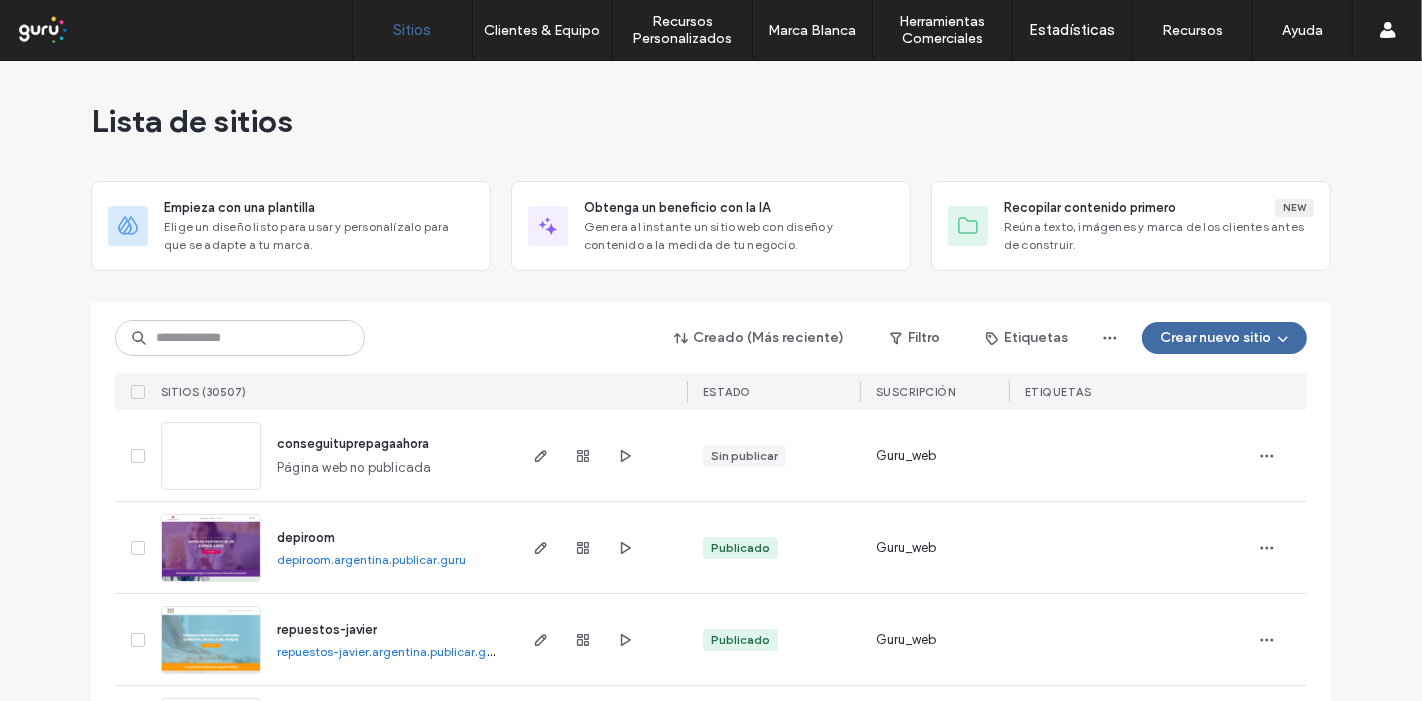 click on "Creado (Más reciente) Filtro Etiquetas Crear nuevo sitio SITIOS (30507) ESTADO Suscripción ETIQUETAS" at bounding box center [711, 356] 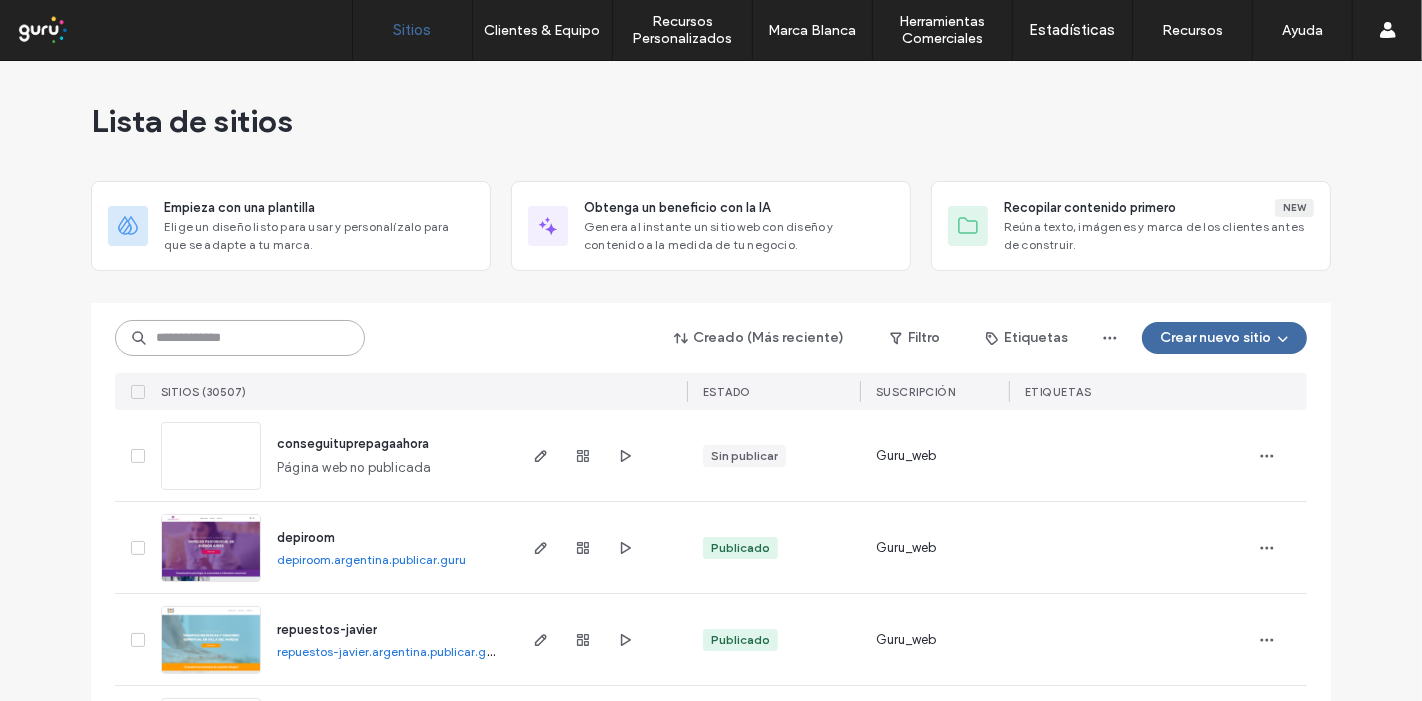 click at bounding box center [240, 338] 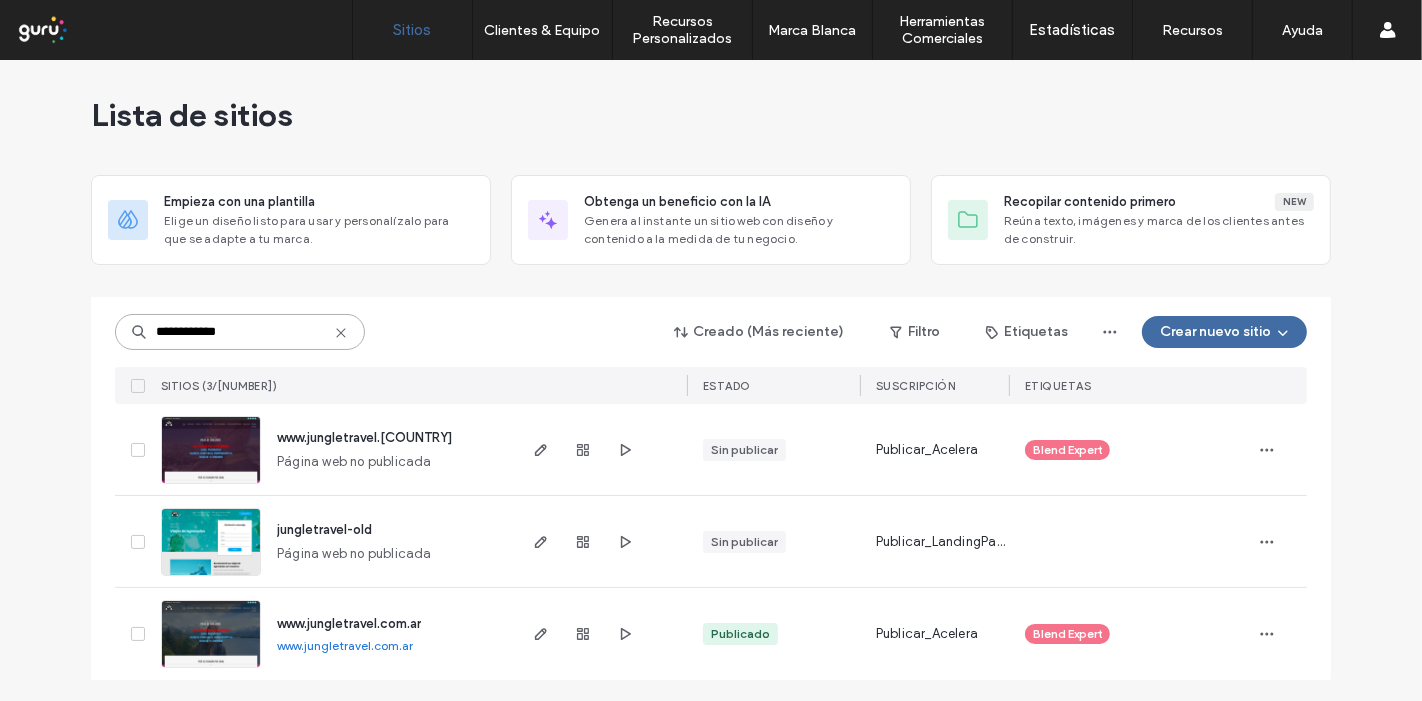 scroll, scrollTop: 7, scrollLeft: 0, axis: vertical 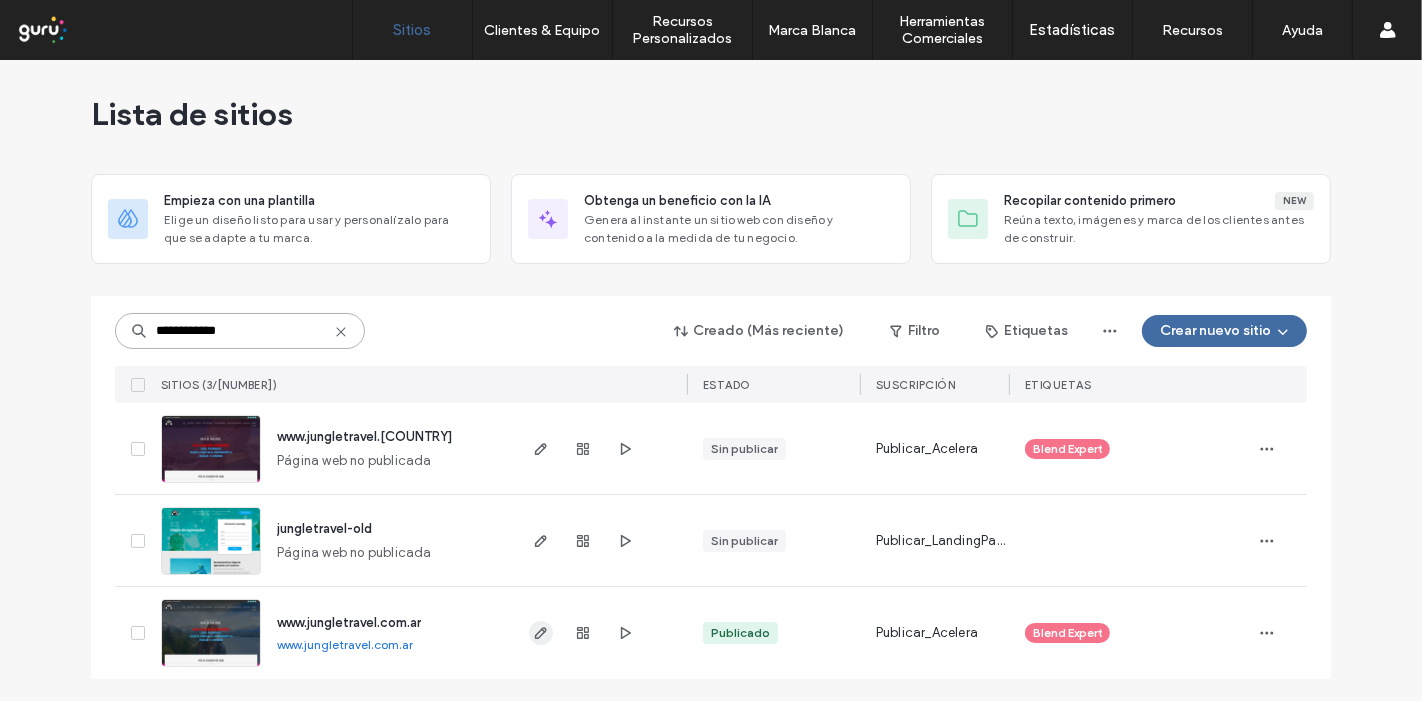 type on "**********" 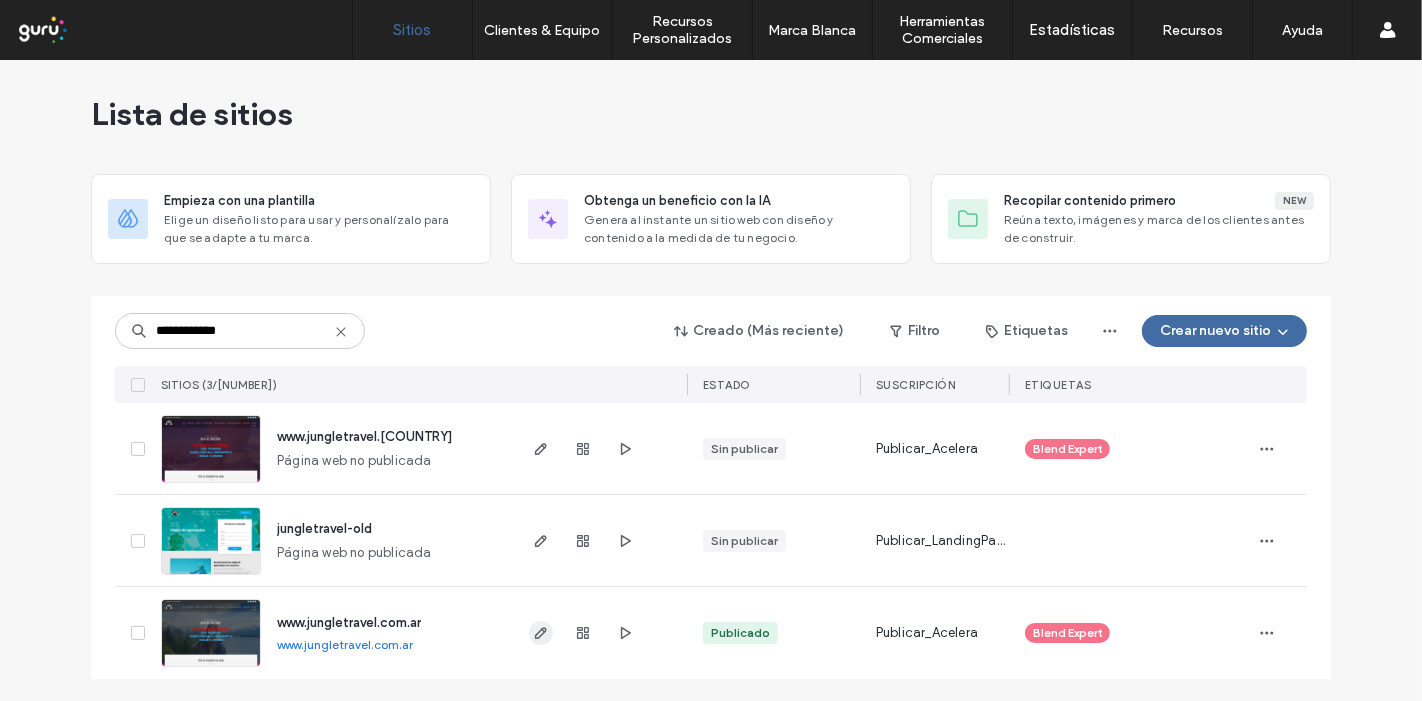 click at bounding box center (541, 633) 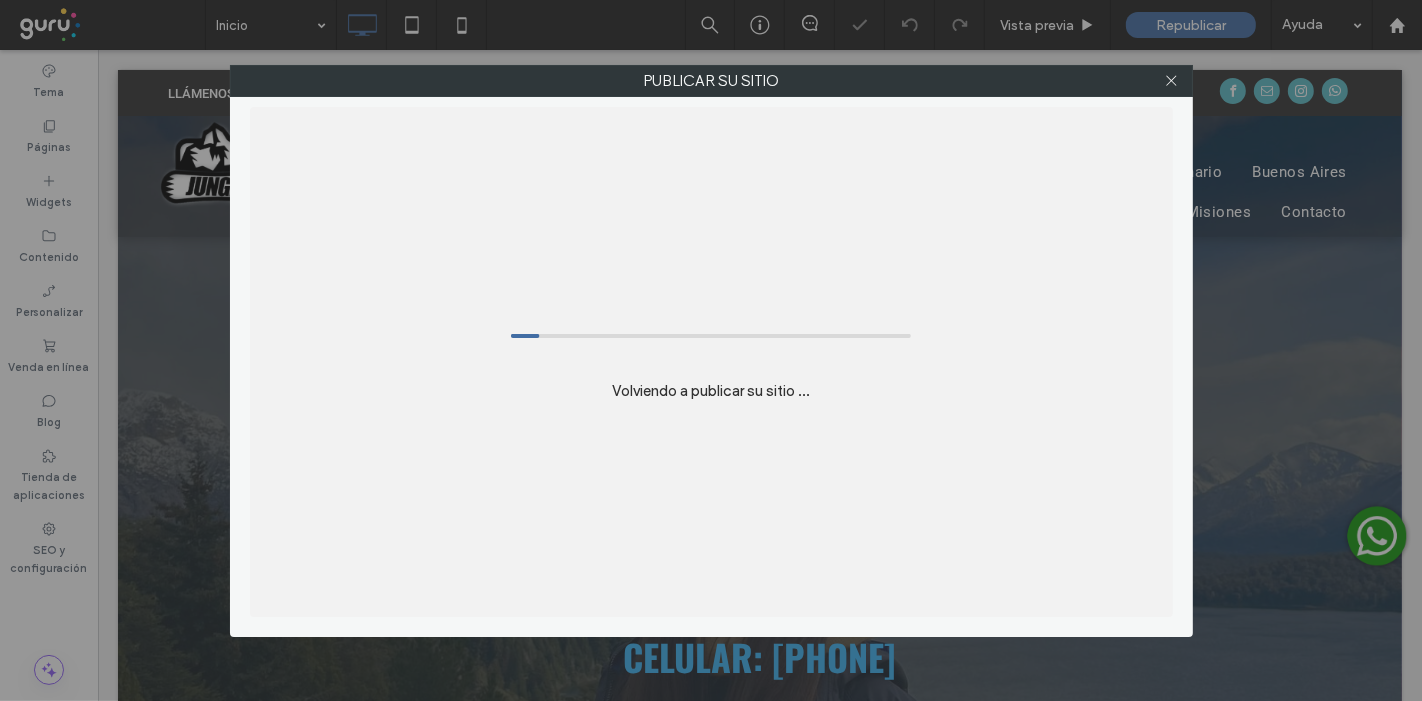 scroll, scrollTop: 0, scrollLeft: 0, axis: both 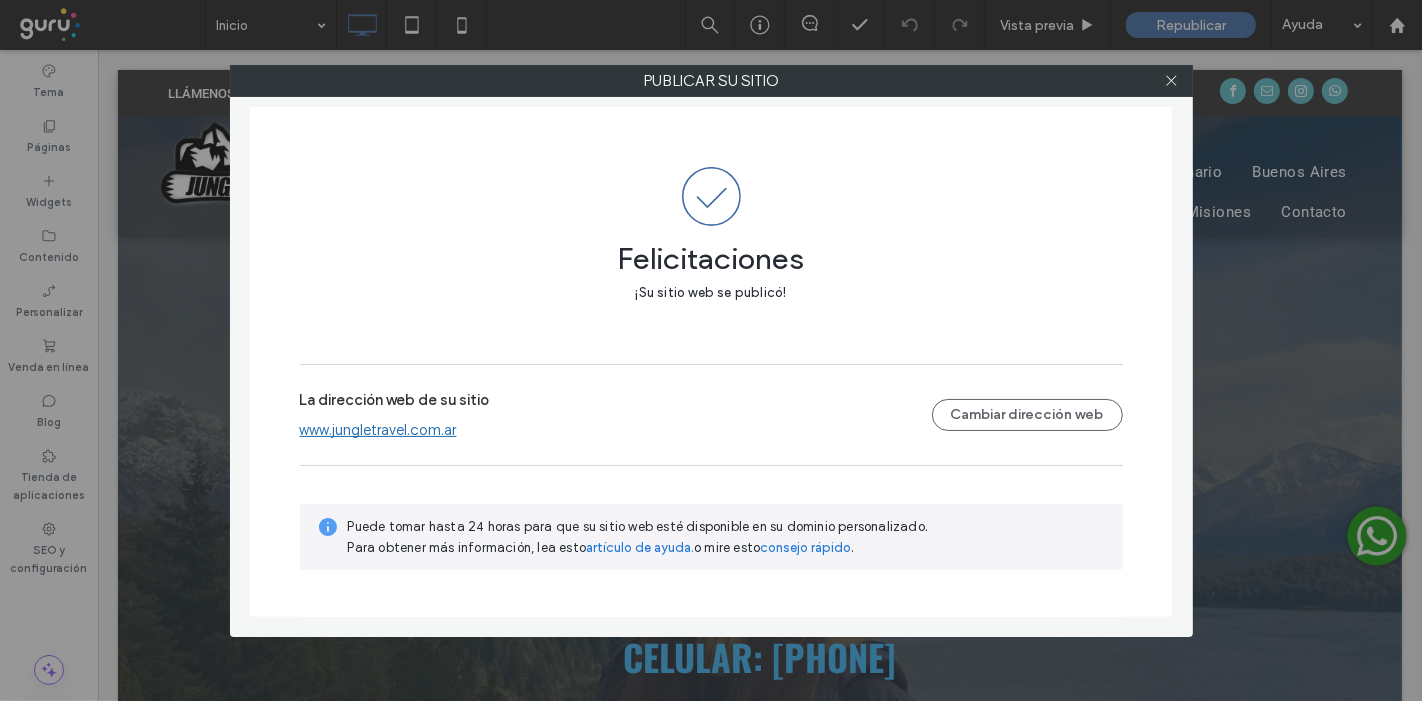 click on "www.jungletravel.com.ar" at bounding box center (378, 430) 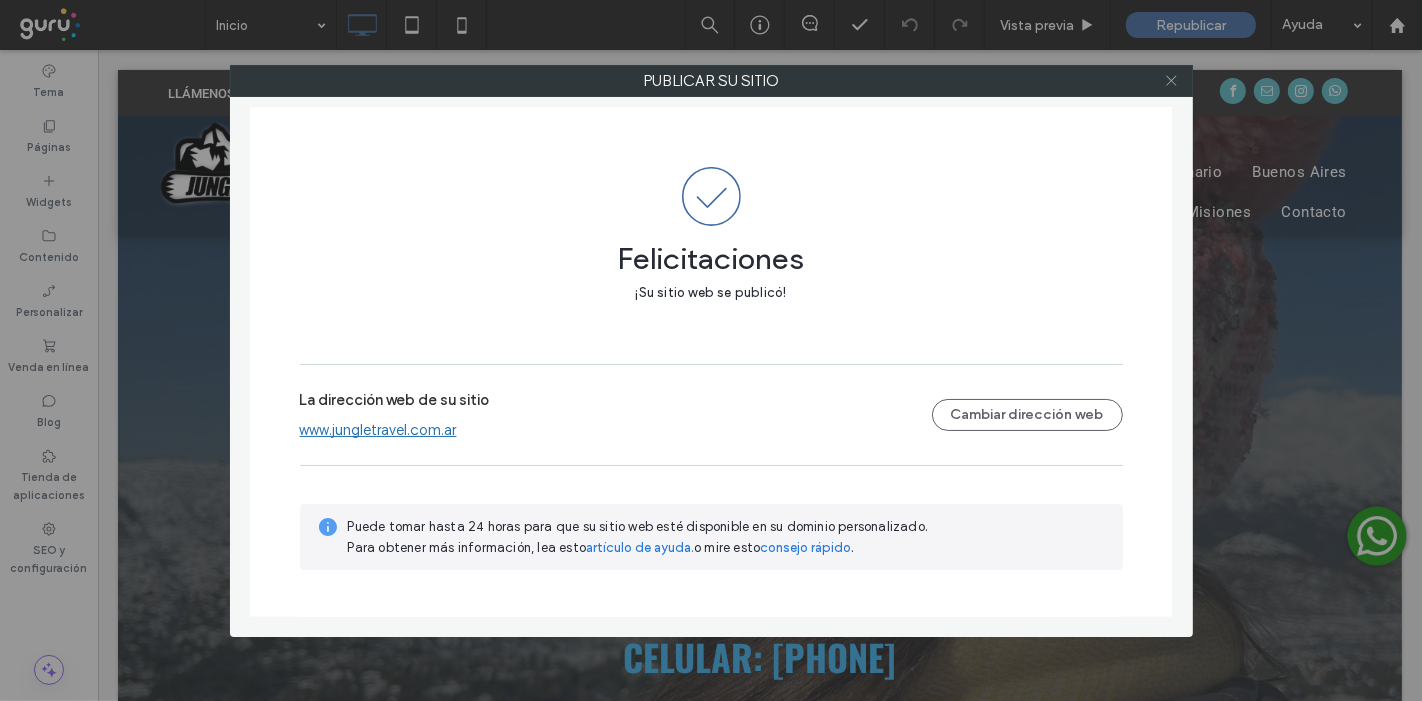 click 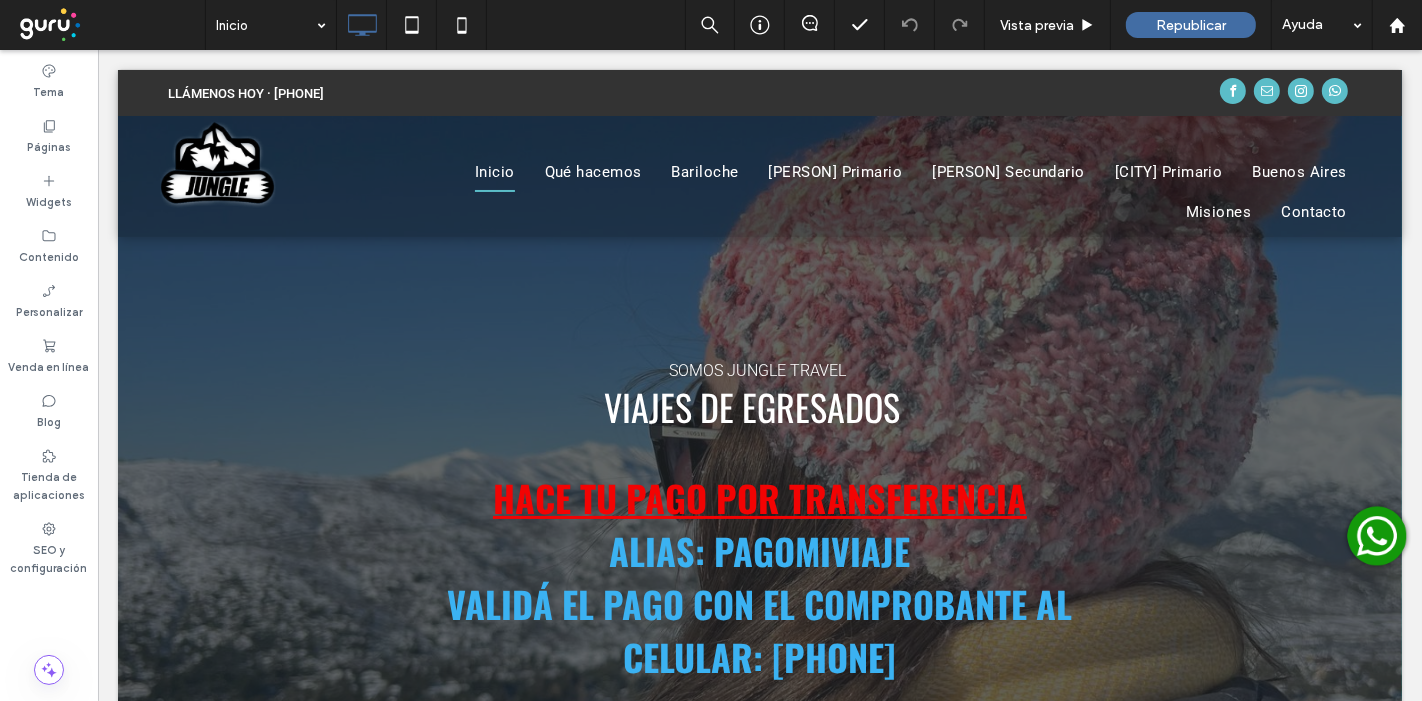 click on "Republicar" at bounding box center [1191, 25] 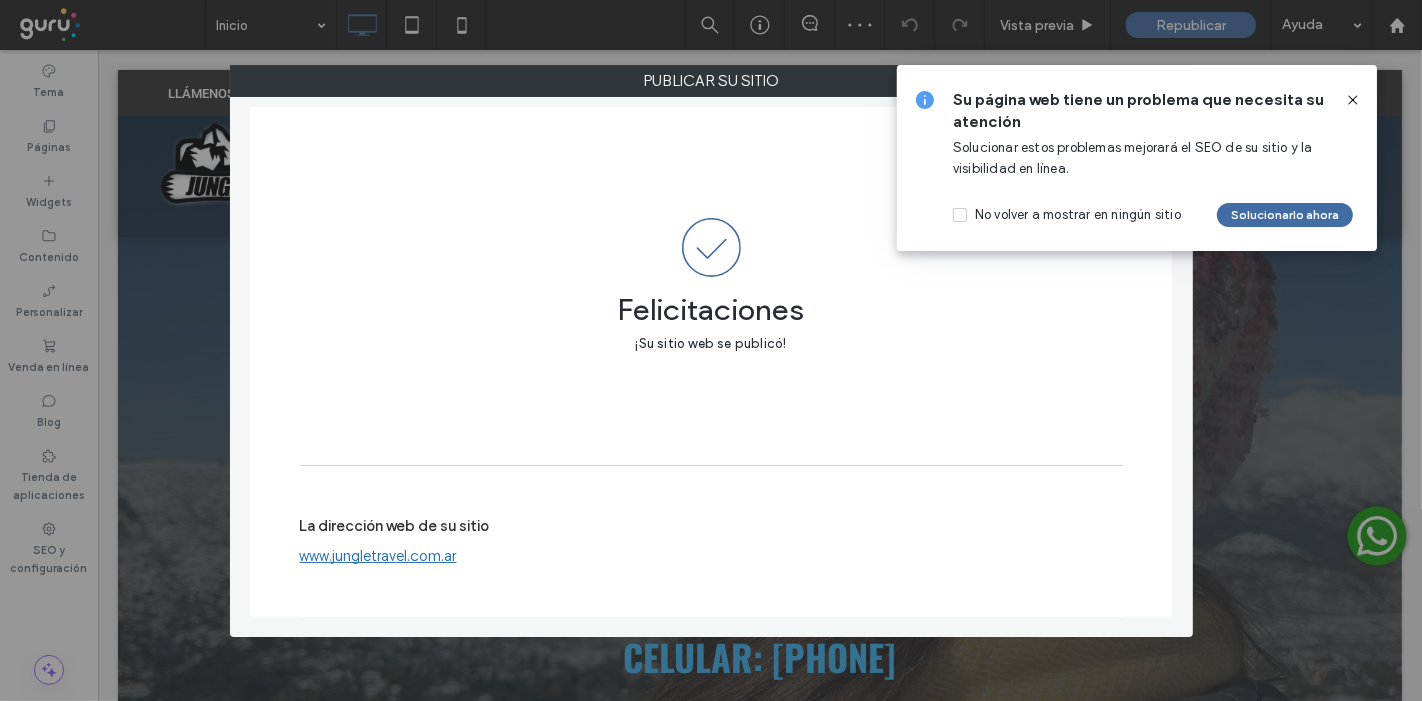 click 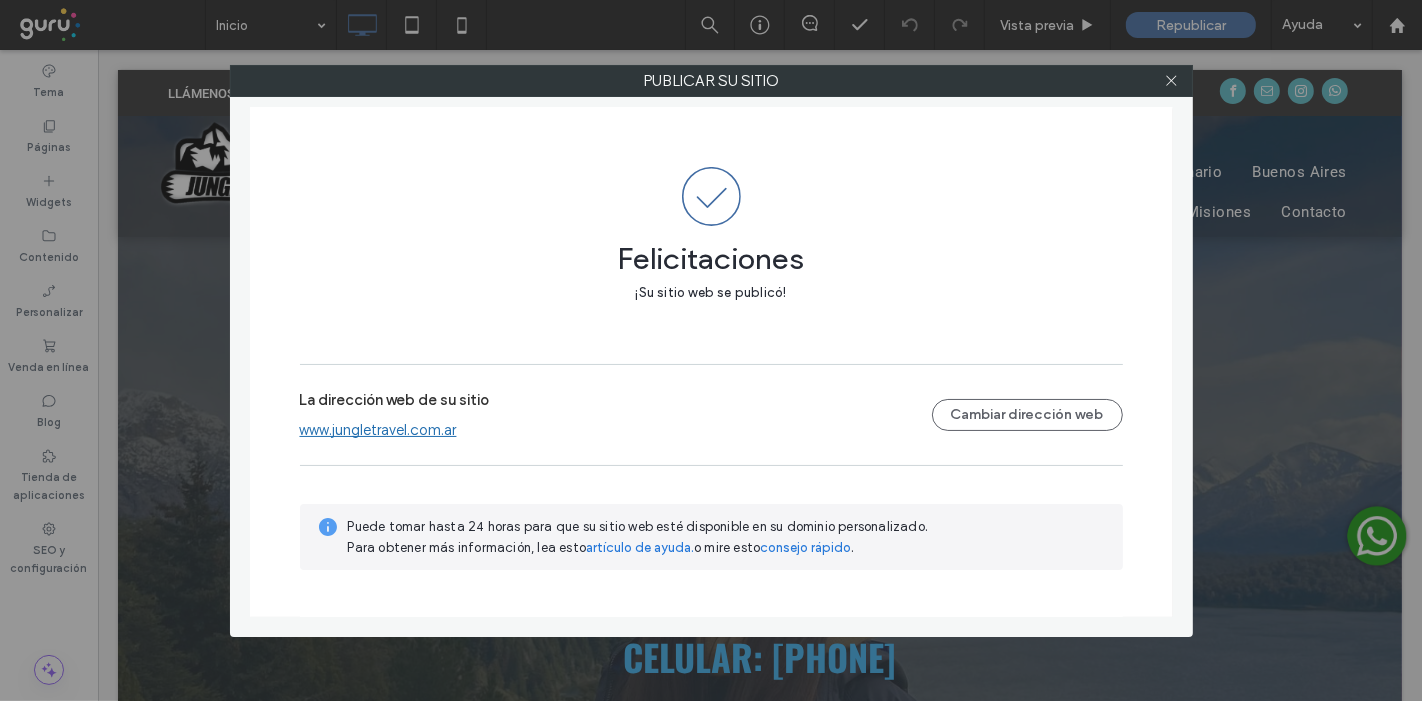 click on "www.jungletravel.com.ar" at bounding box center [378, 430] 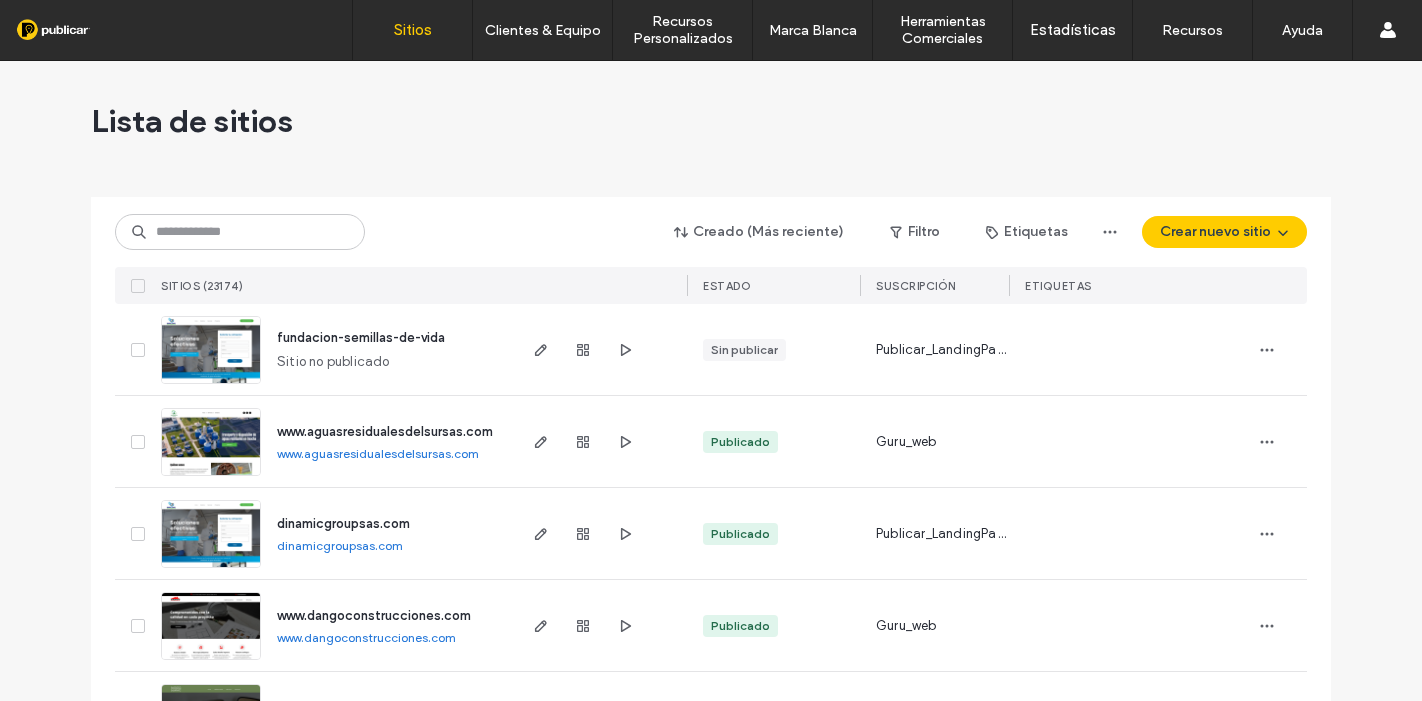 scroll, scrollTop: 0, scrollLeft: 0, axis: both 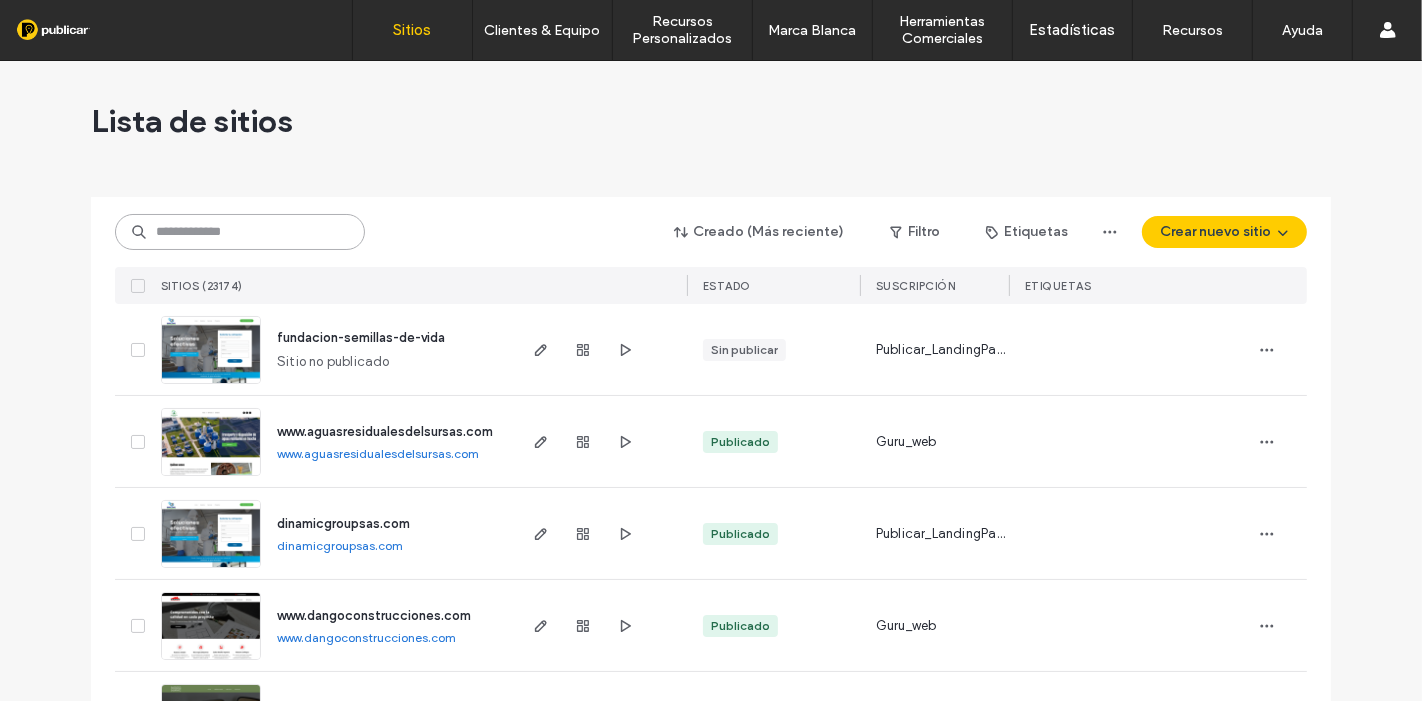 click at bounding box center (240, 232) 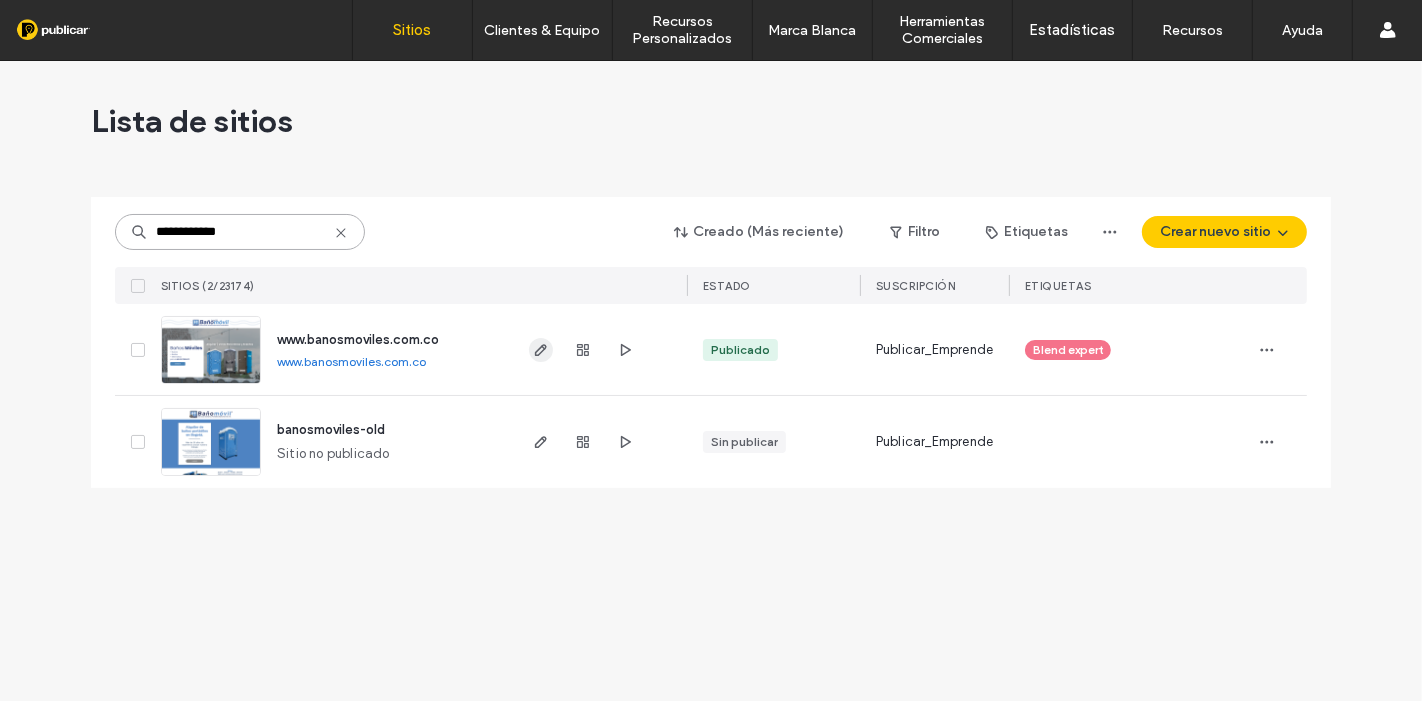 type on "**********" 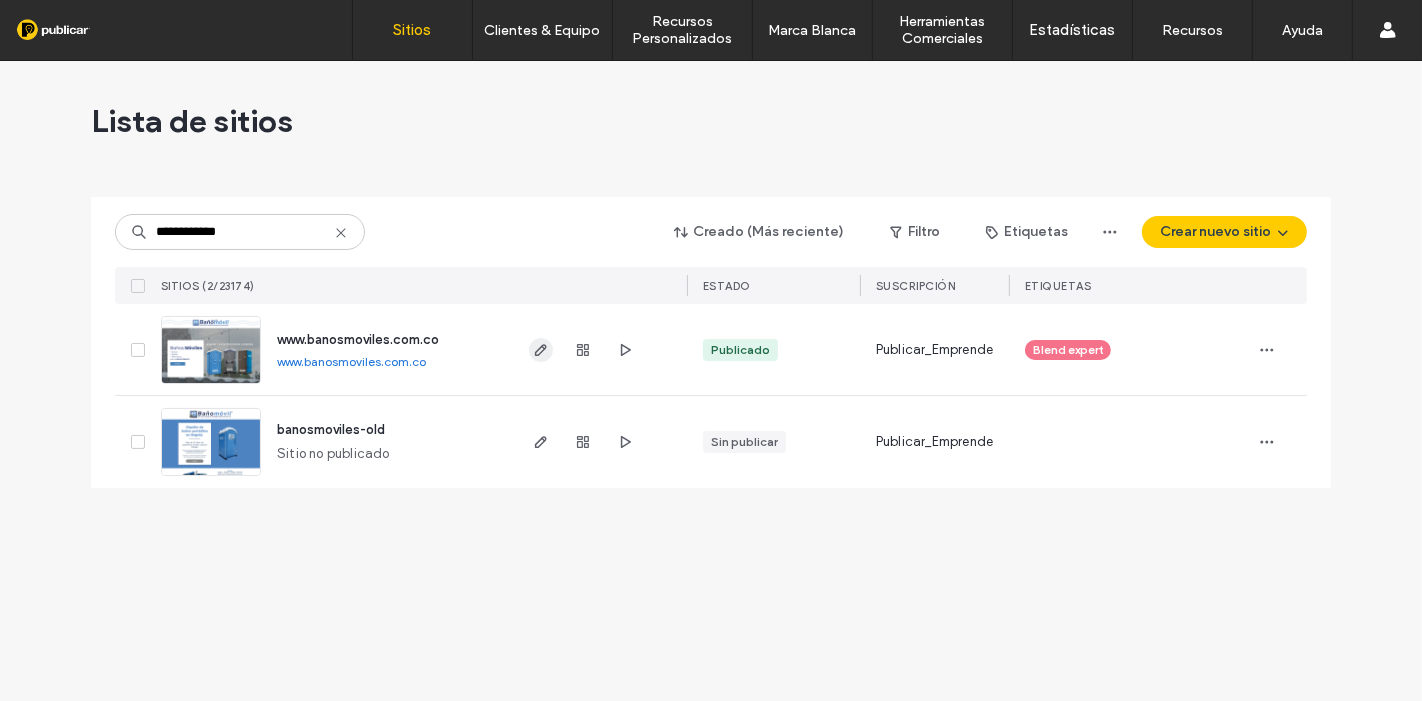 click 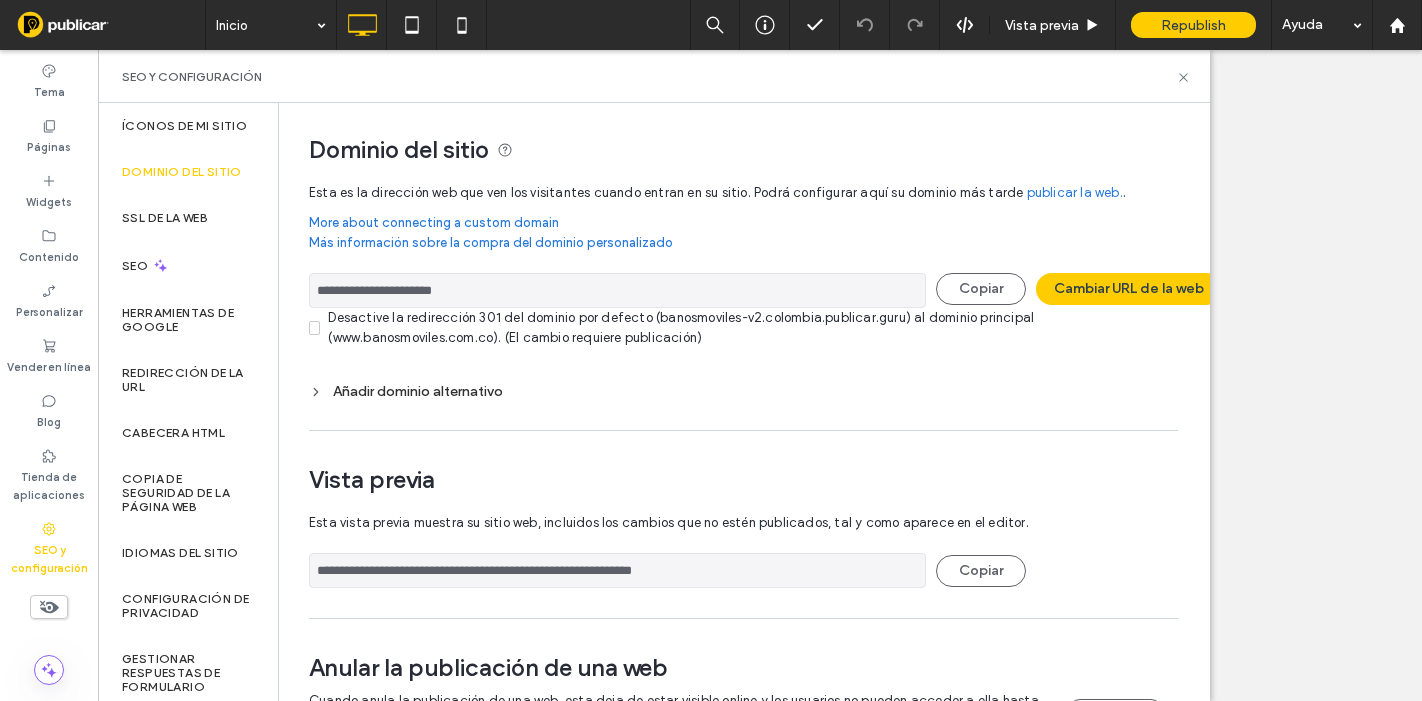 scroll, scrollTop: 0, scrollLeft: 0, axis: both 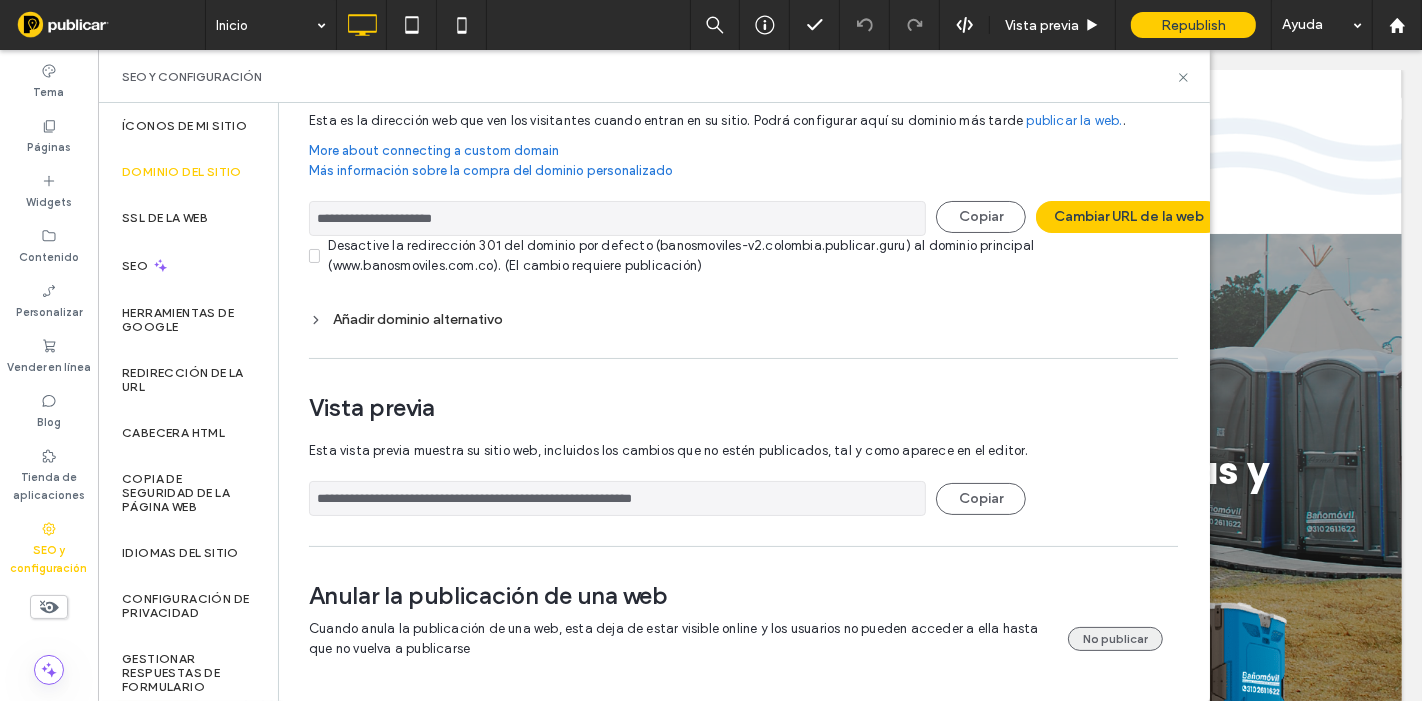 click on "No publicar" at bounding box center (1115, 639) 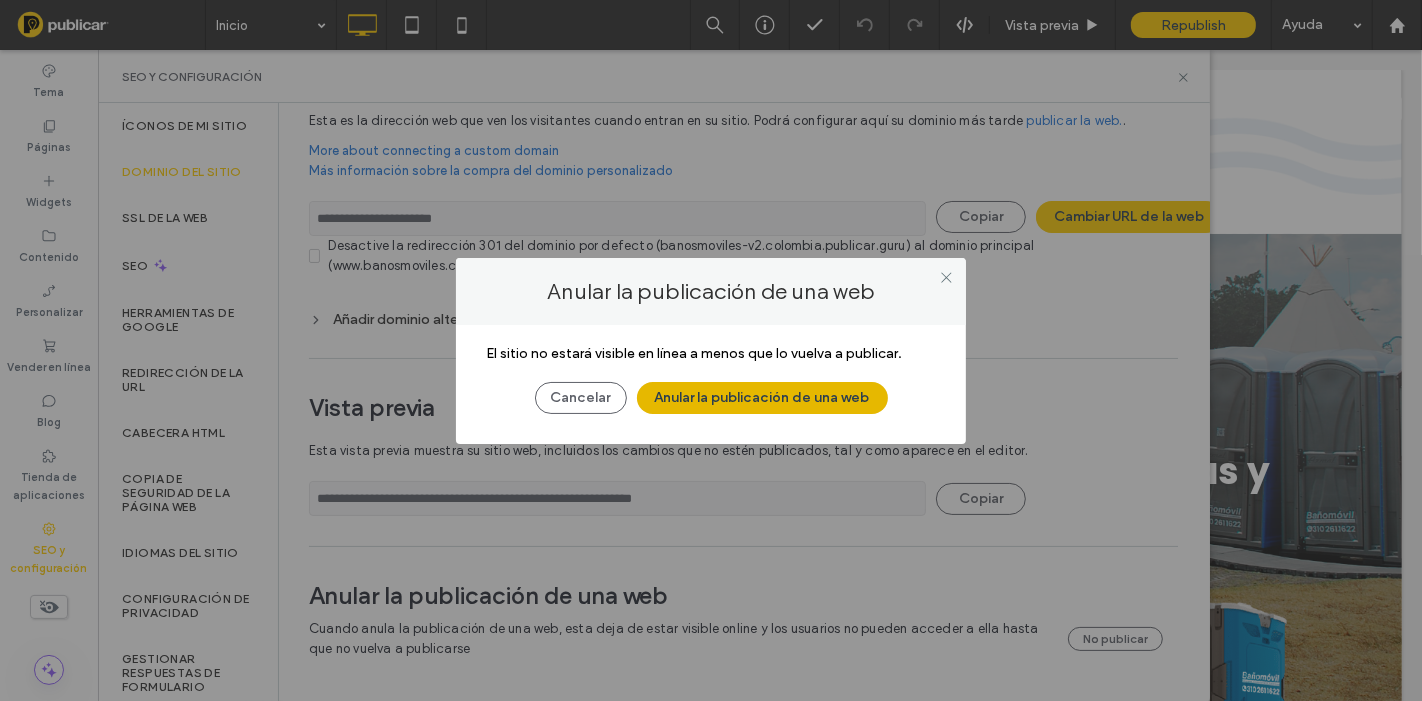click on "Anular la publicación de una web" at bounding box center (762, 398) 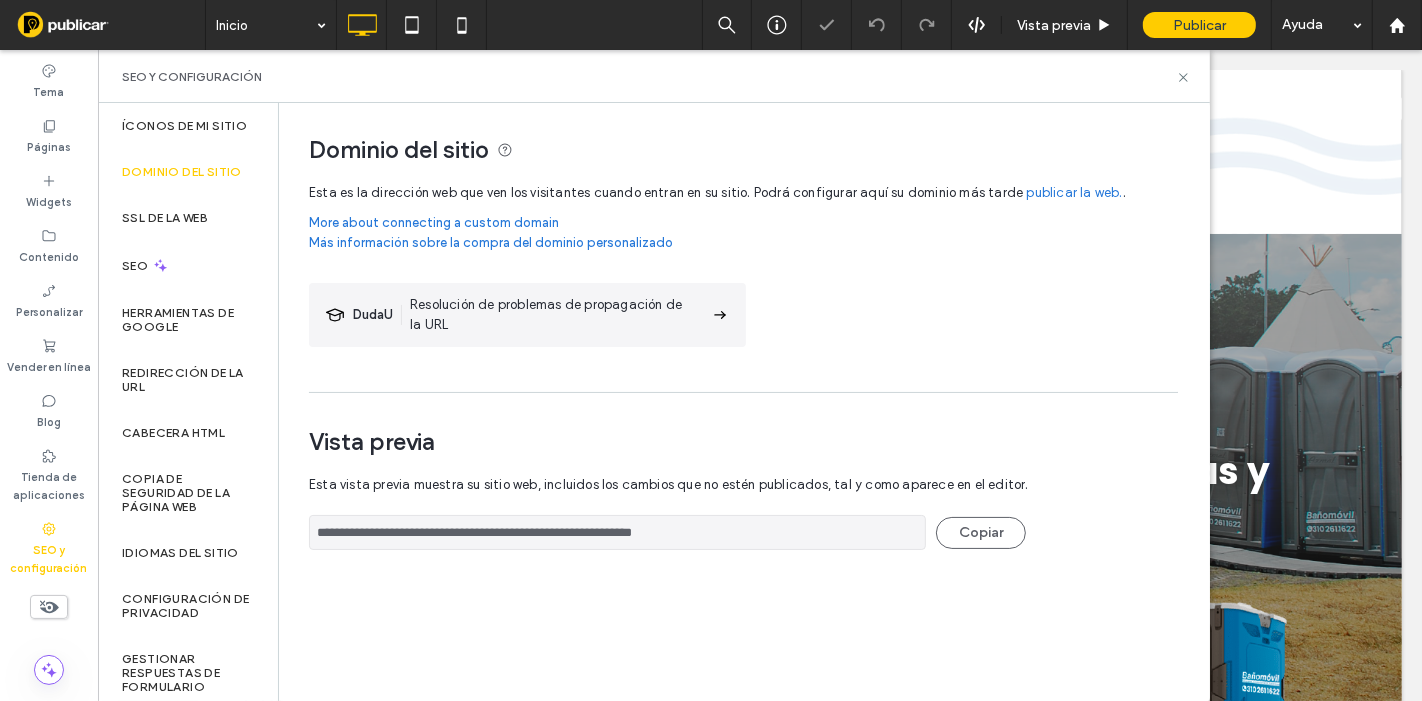 scroll, scrollTop: 0, scrollLeft: 0, axis: both 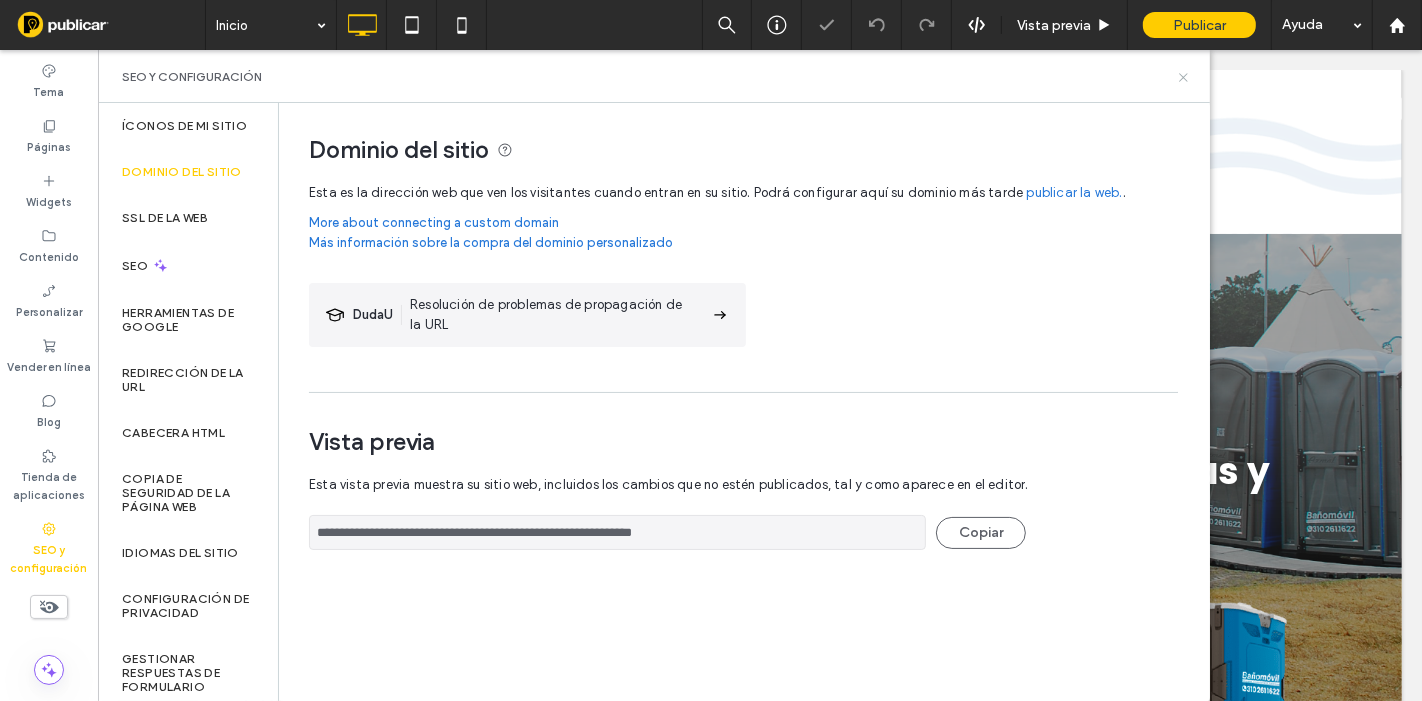 click 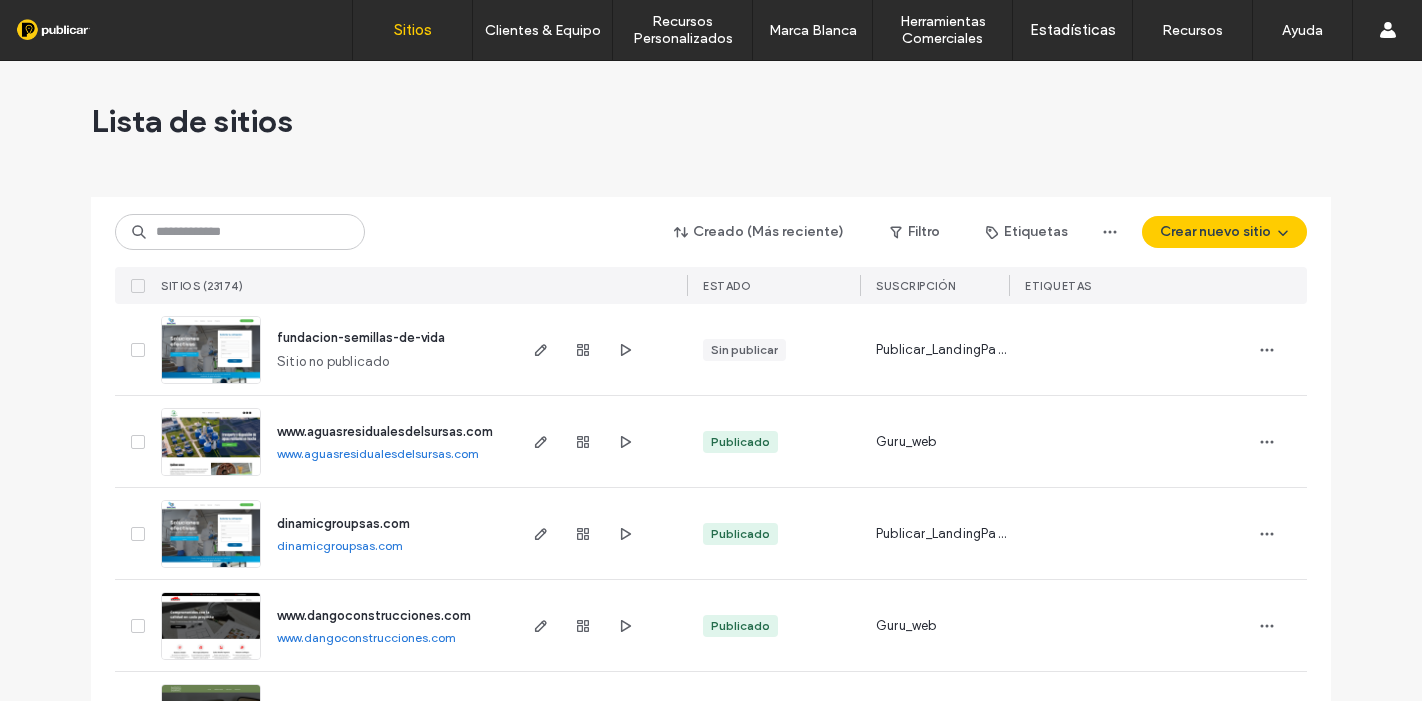 scroll, scrollTop: 0, scrollLeft: 0, axis: both 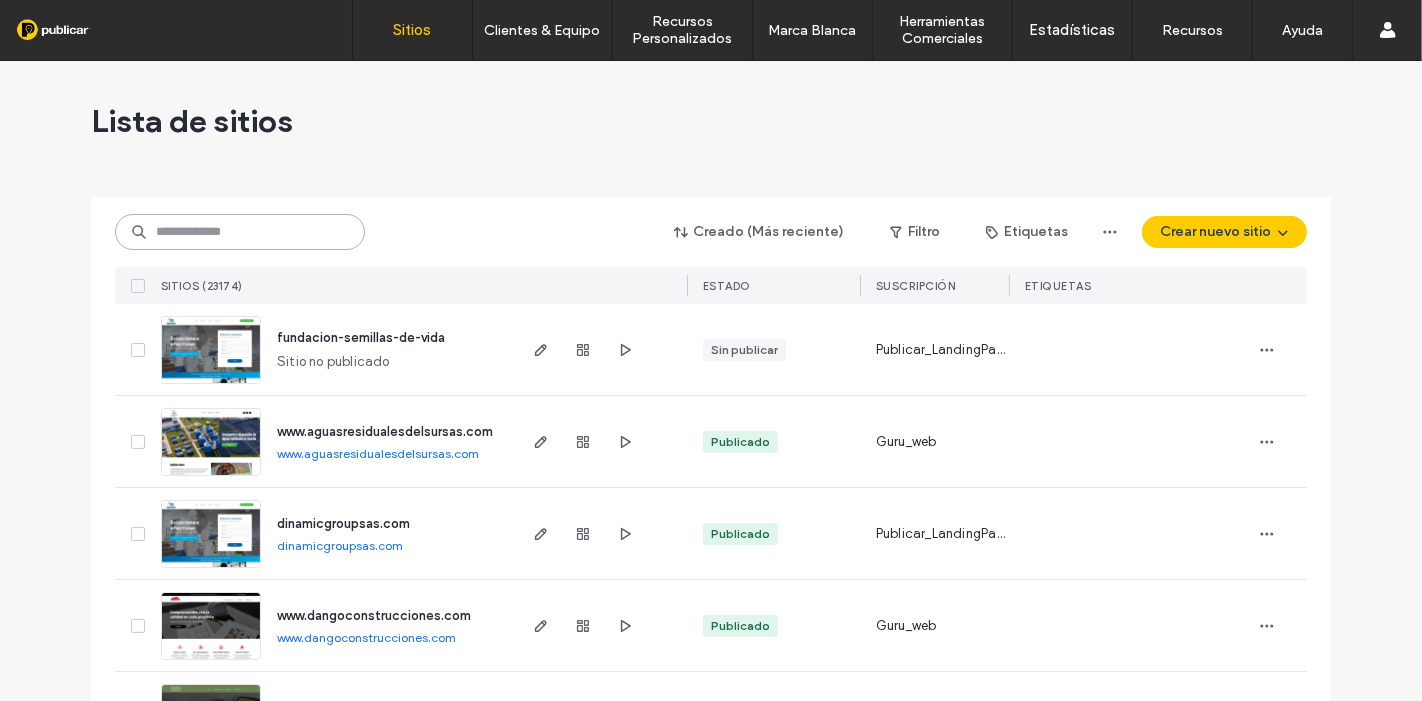 click at bounding box center [240, 232] 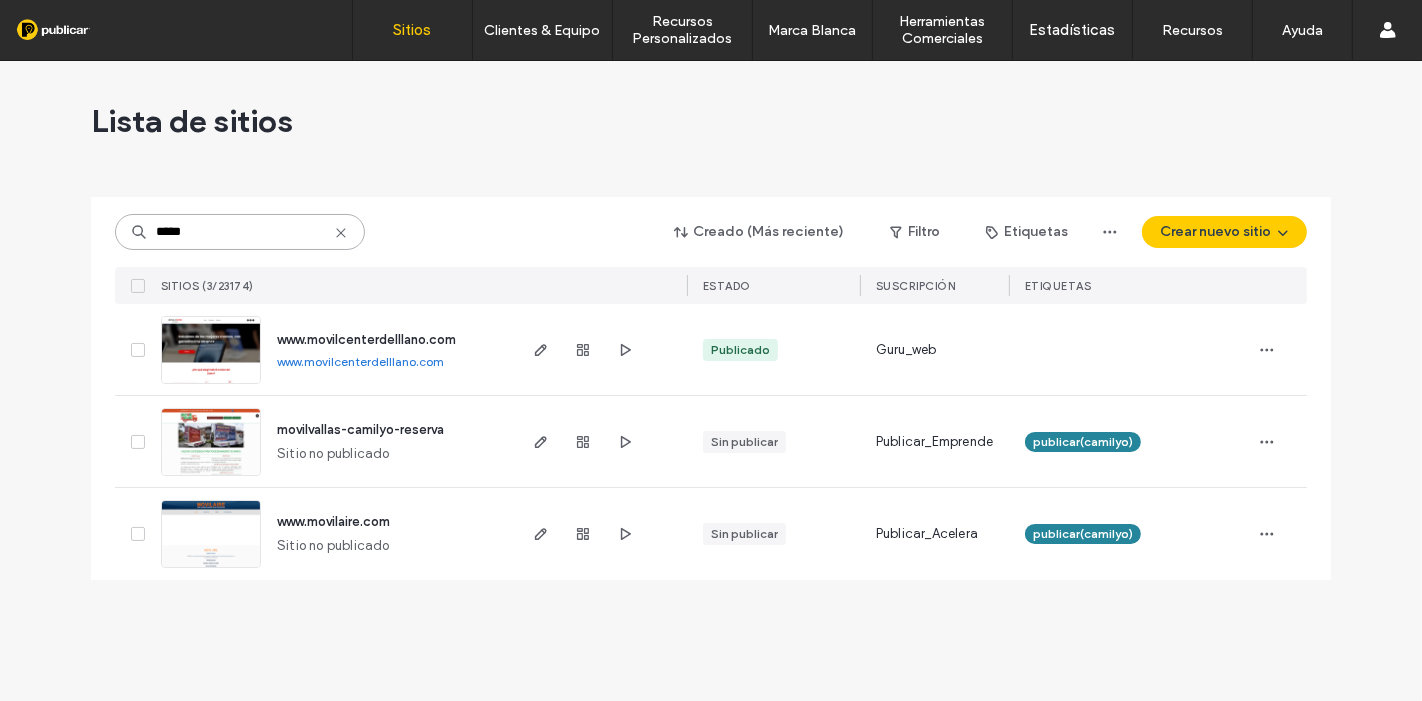 click on "*****" at bounding box center [240, 232] 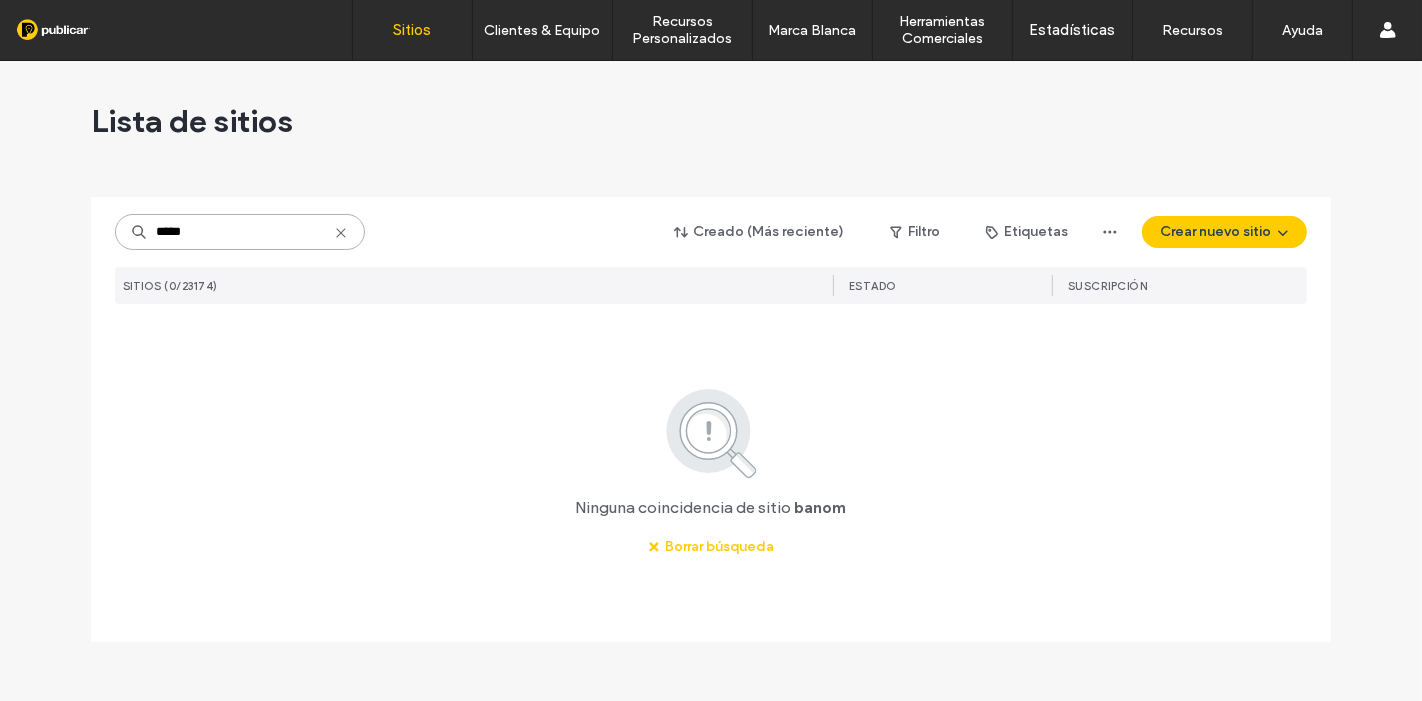 click on "*****" at bounding box center [240, 232] 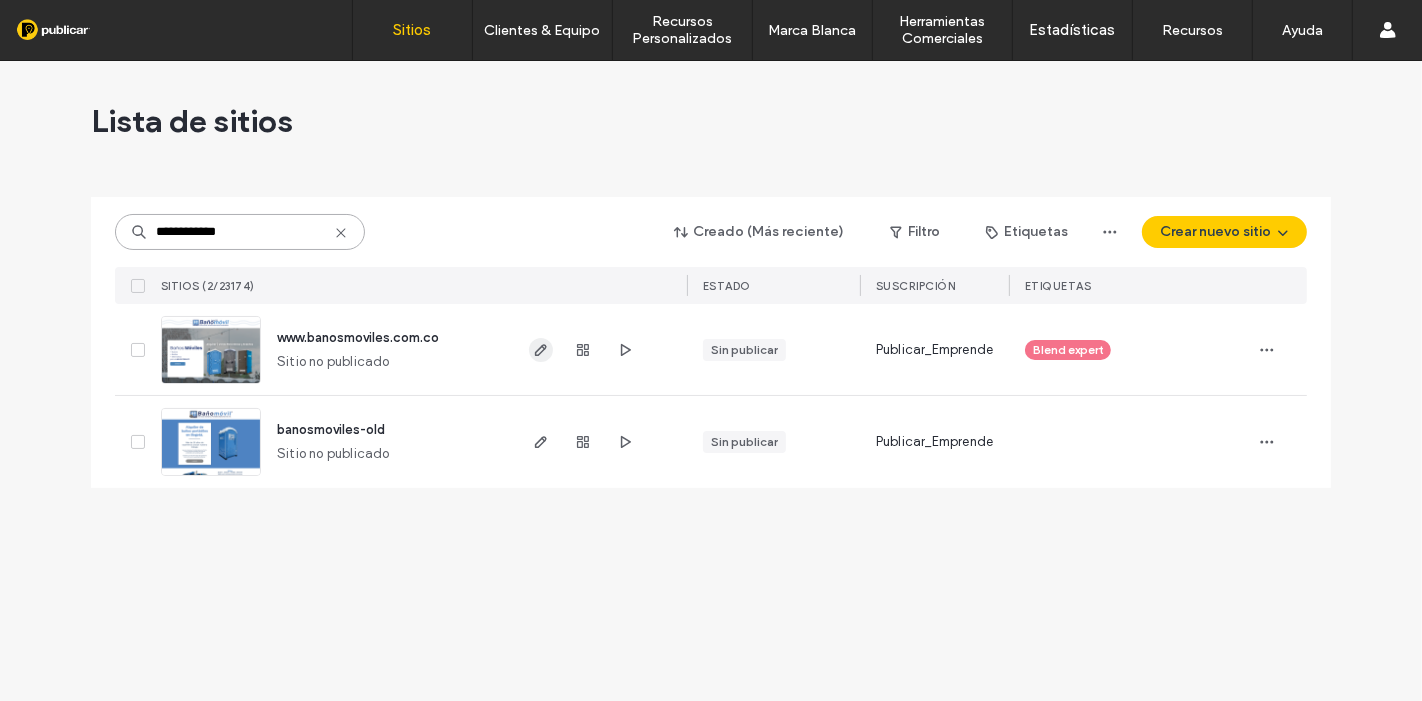type on "**********" 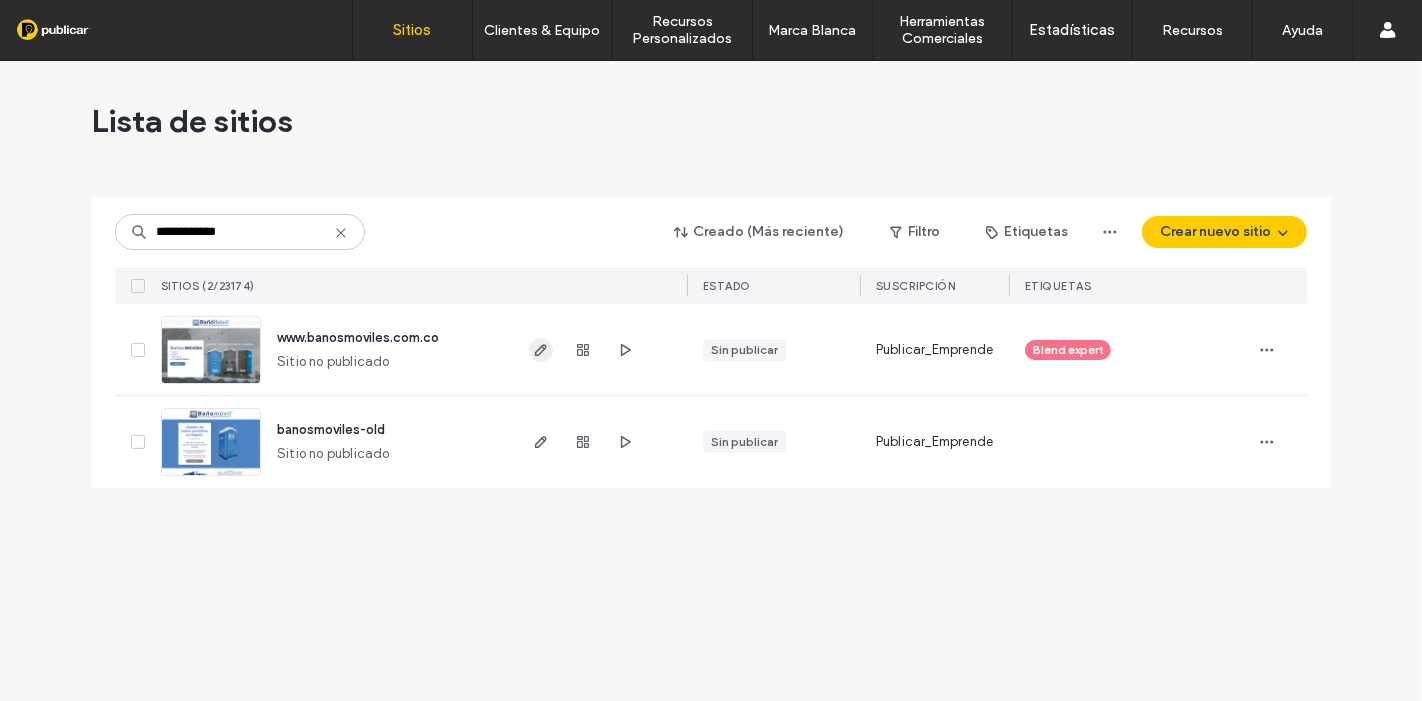 click 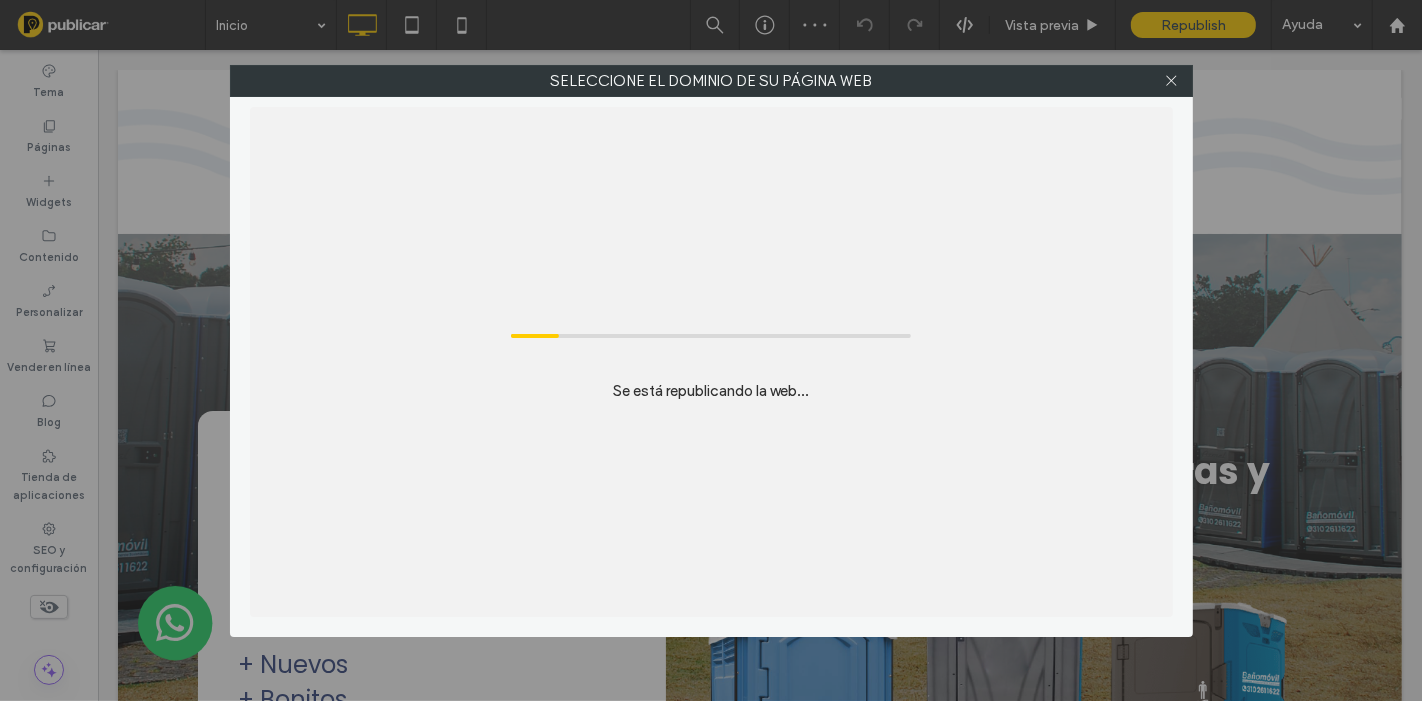 scroll, scrollTop: 0, scrollLeft: 0, axis: both 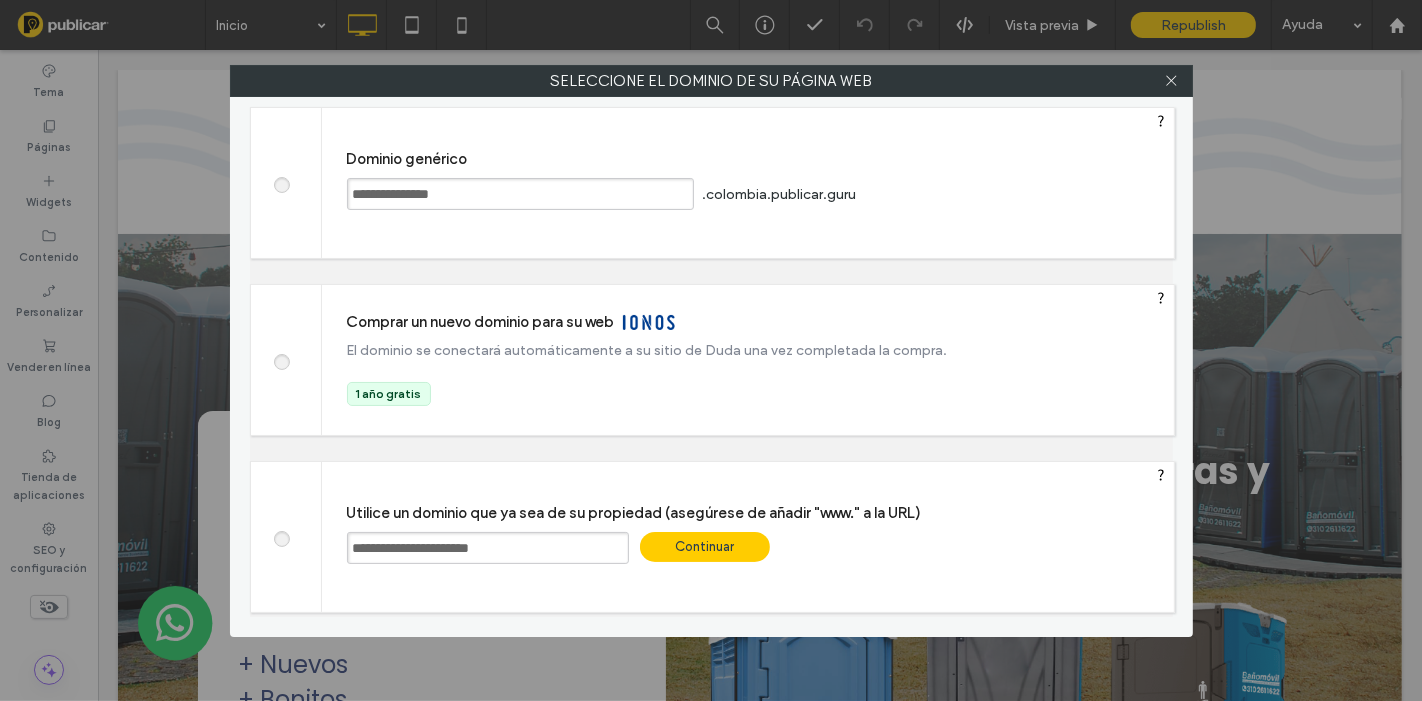 click on "Continuar" at bounding box center (705, 547) 